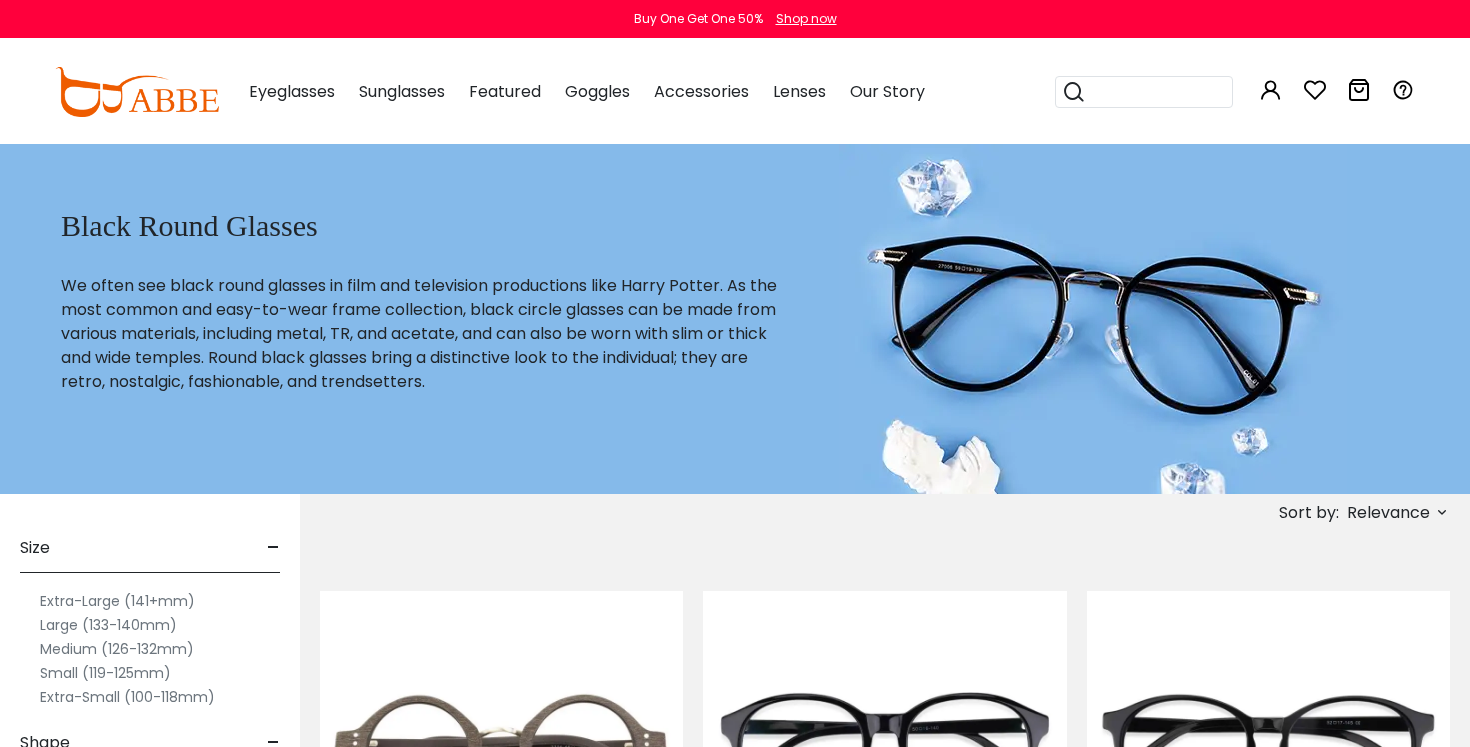 scroll, scrollTop: 0, scrollLeft: 0, axis: both 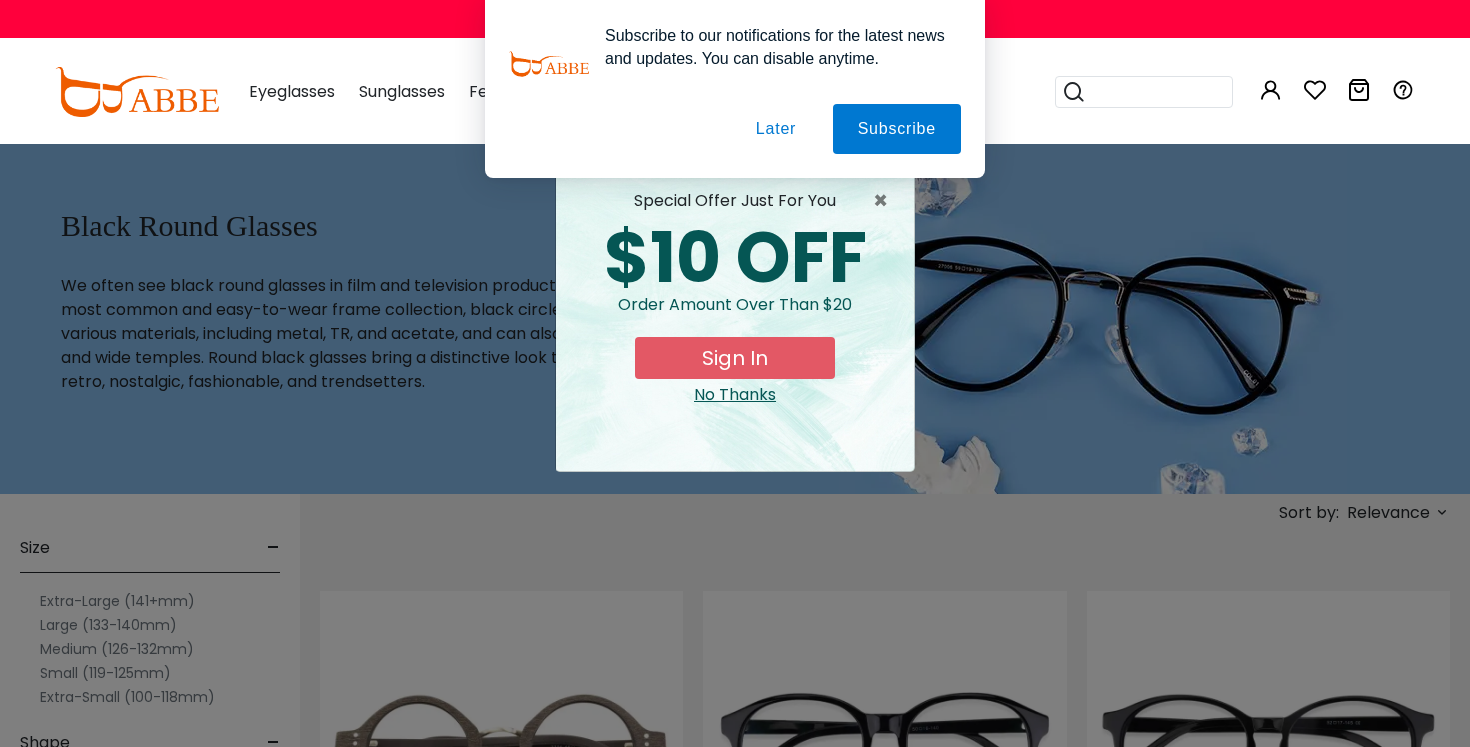 click on "×
special offer just for you
$10 OFF
Order amount over than $20
Sign In
No Thanks" at bounding box center [735, 373] 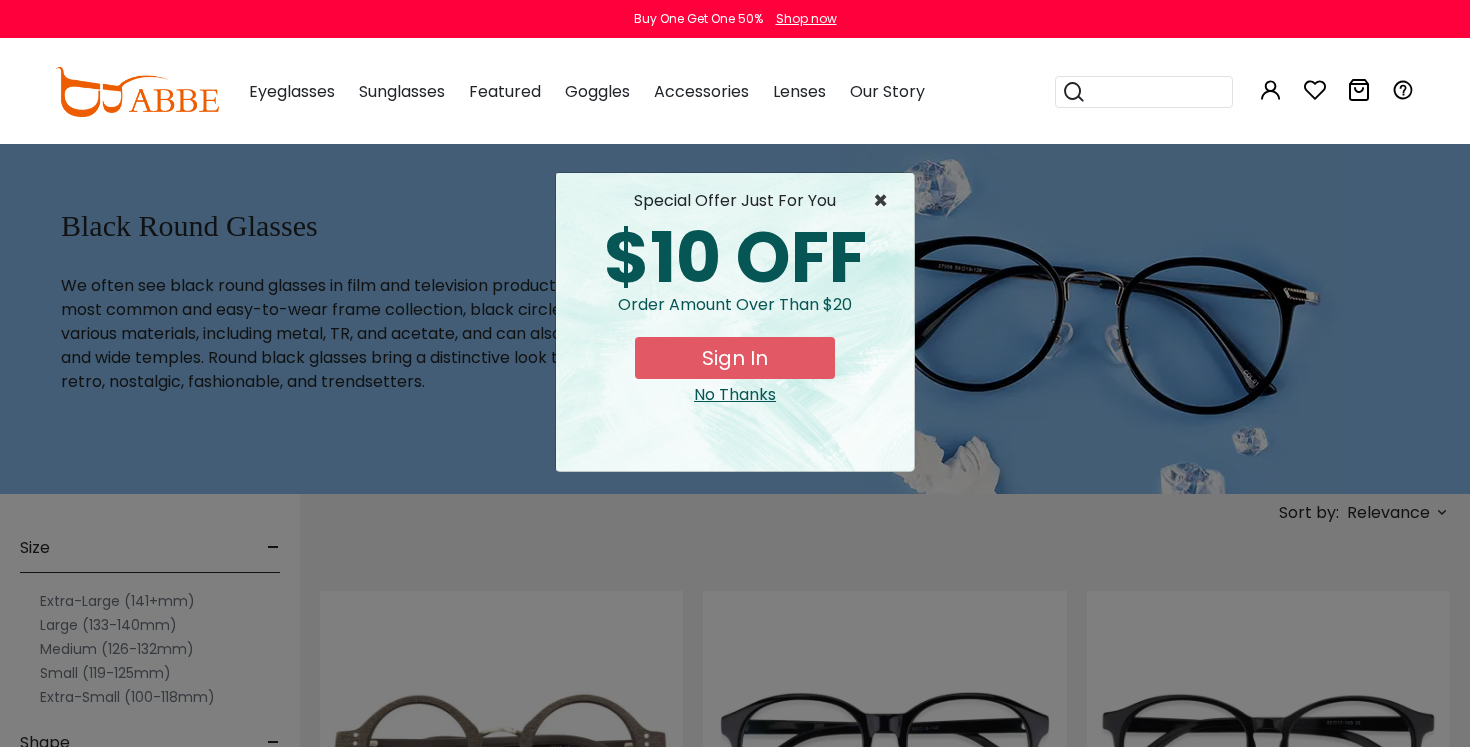 click on "×" at bounding box center (885, 201) 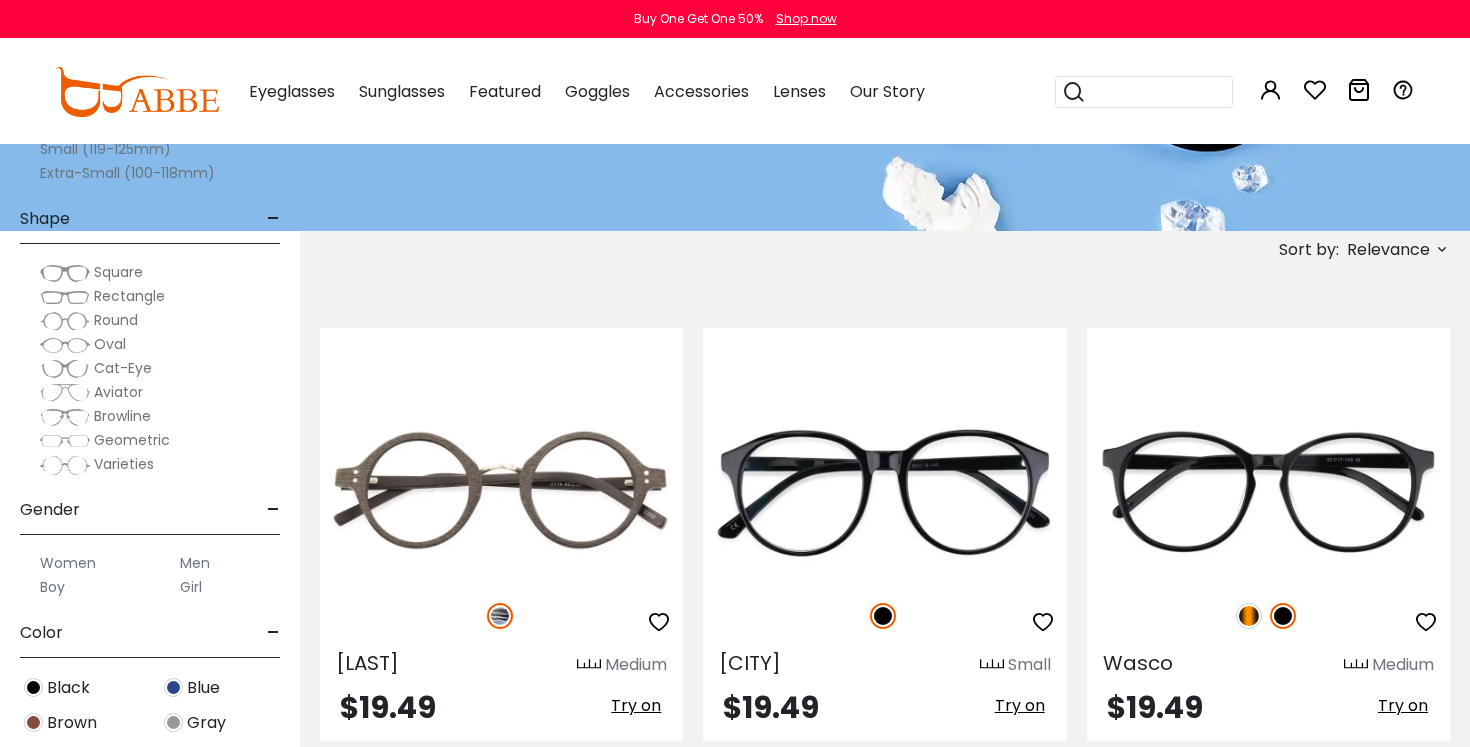 scroll, scrollTop: 393, scrollLeft: 0, axis: vertical 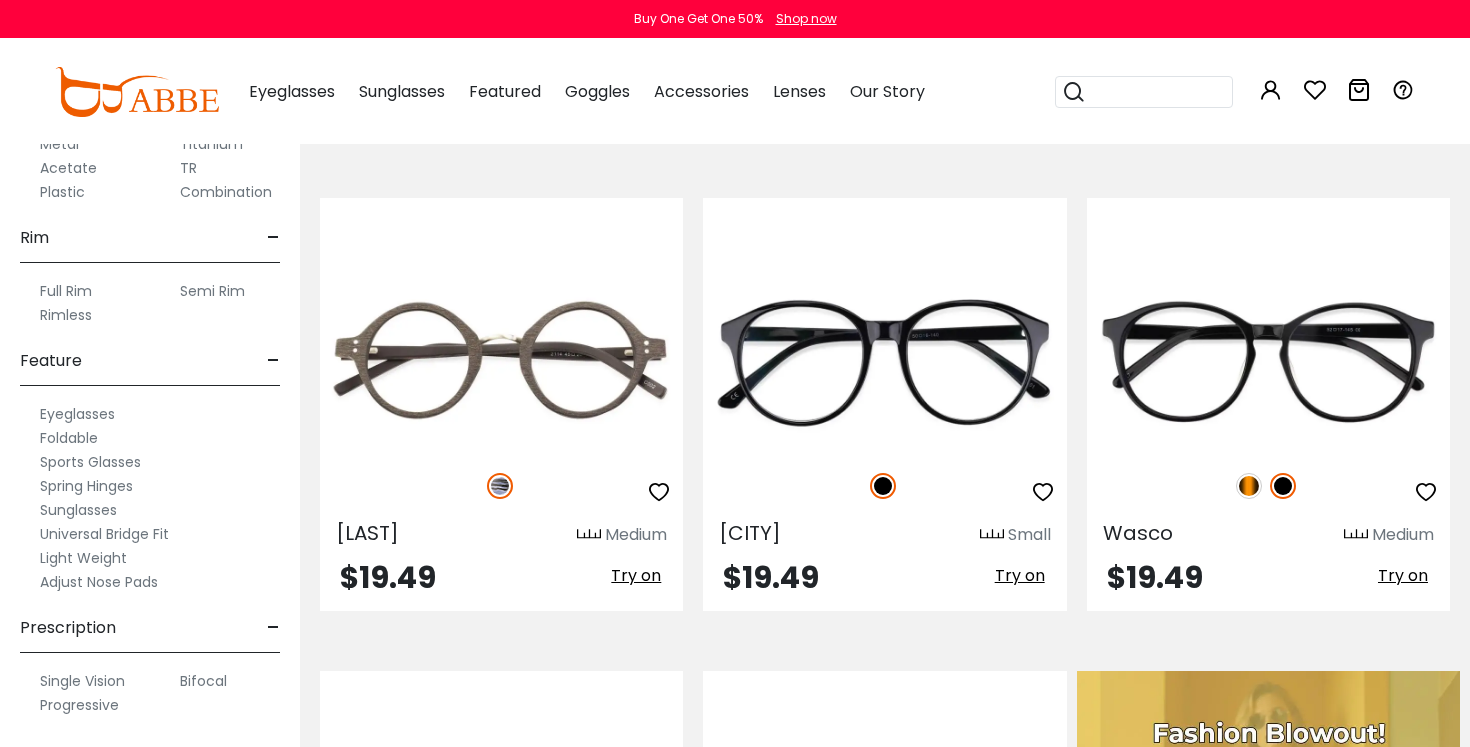 click on "Universal Bridge Fit" at bounding box center (104, 534) 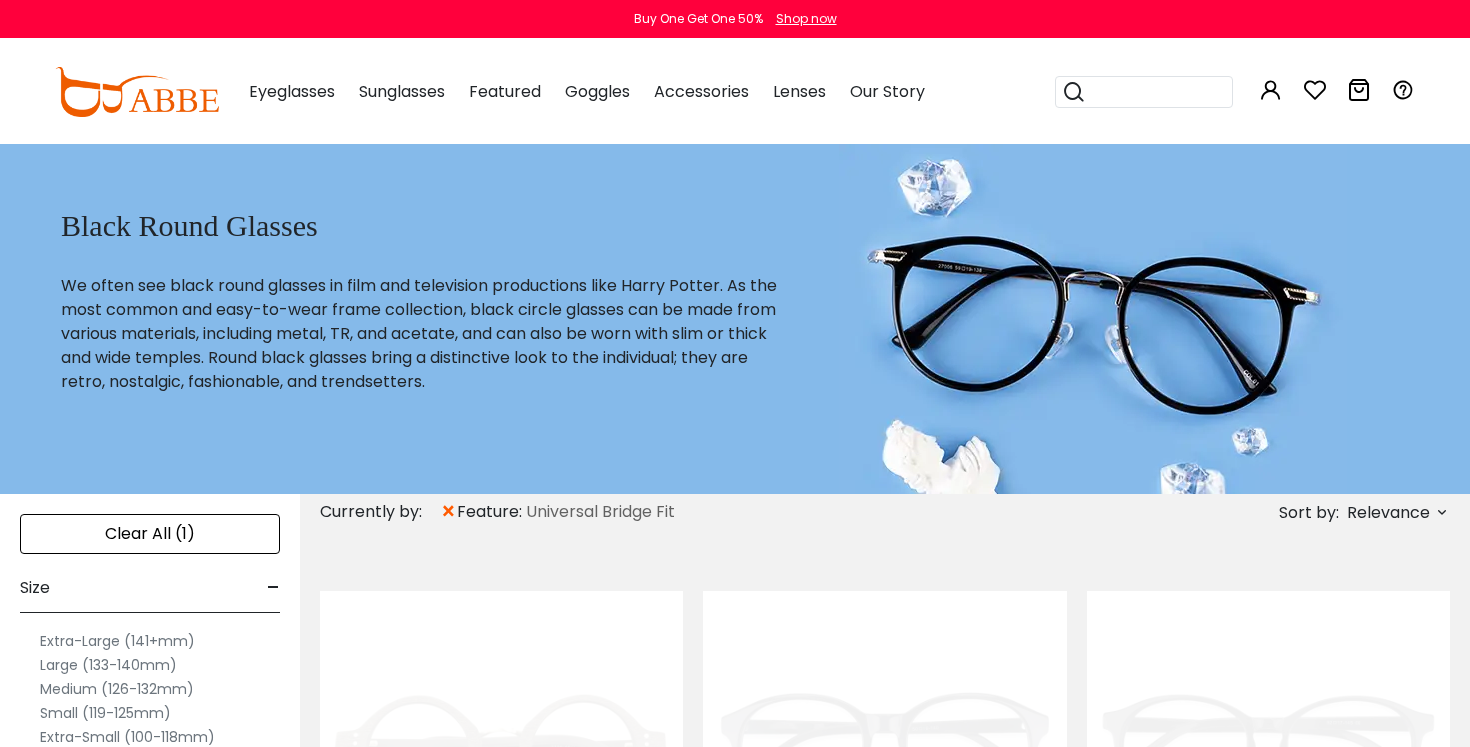 scroll, scrollTop: 0, scrollLeft: 0, axis: both 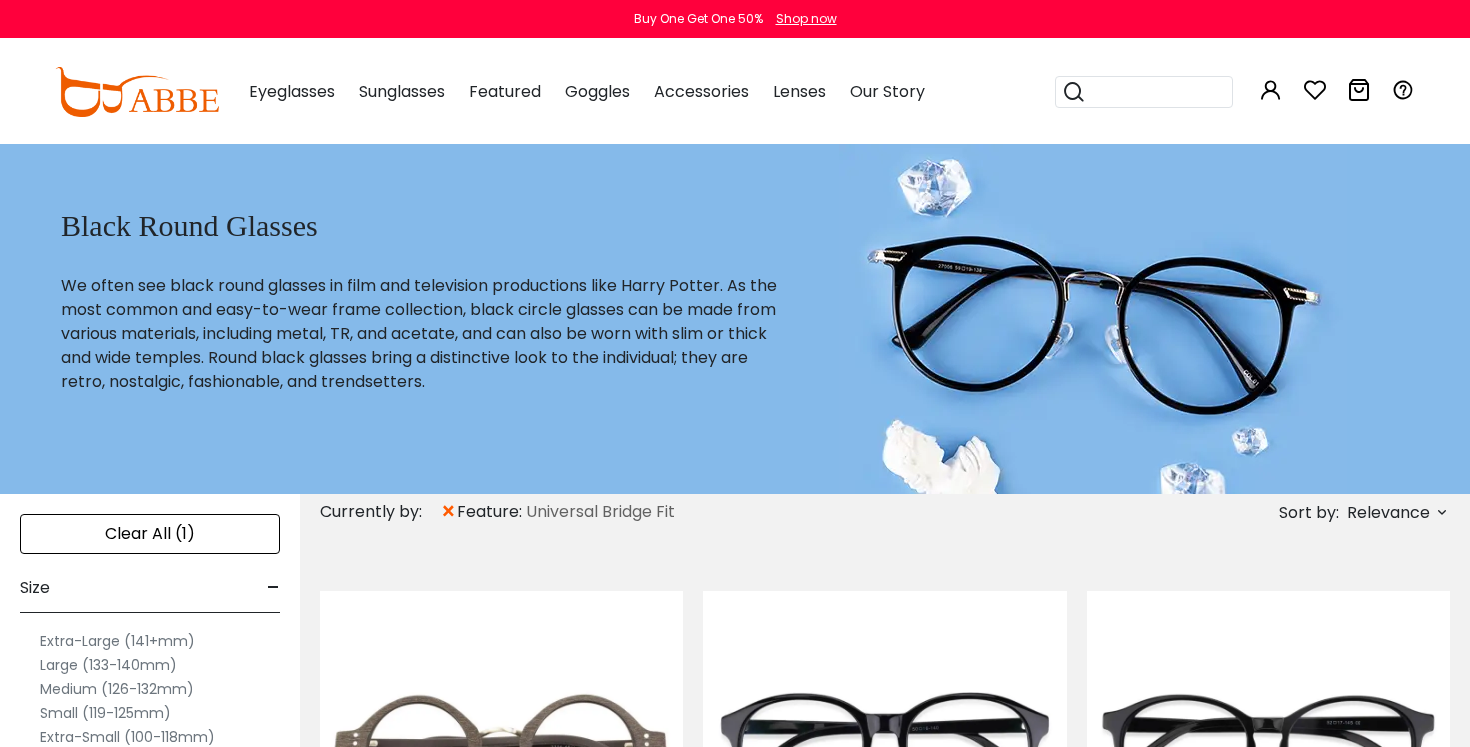 click on "Clear All (1)" at bounding box center [150, 534] 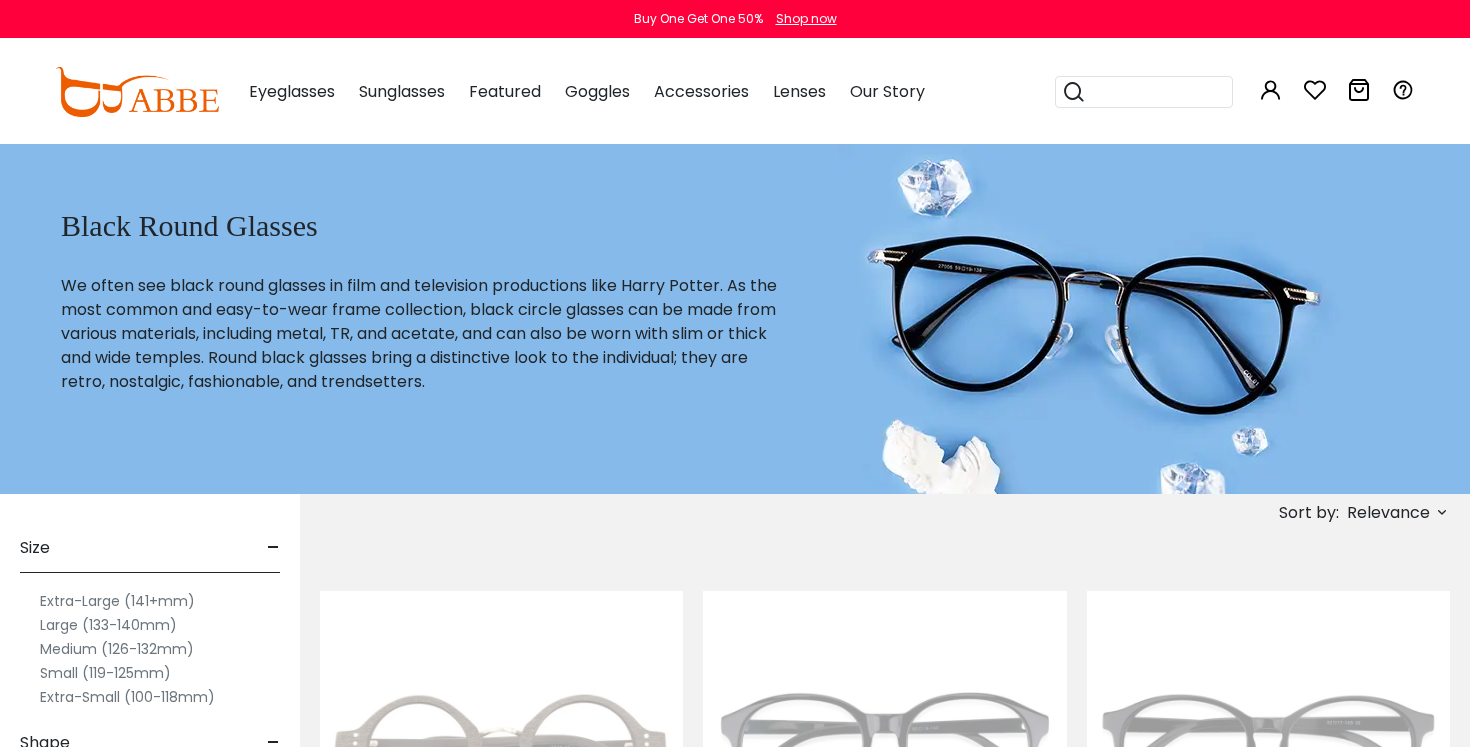 scroll, scrollTop: 0, scrollLeft: 0, axis: both 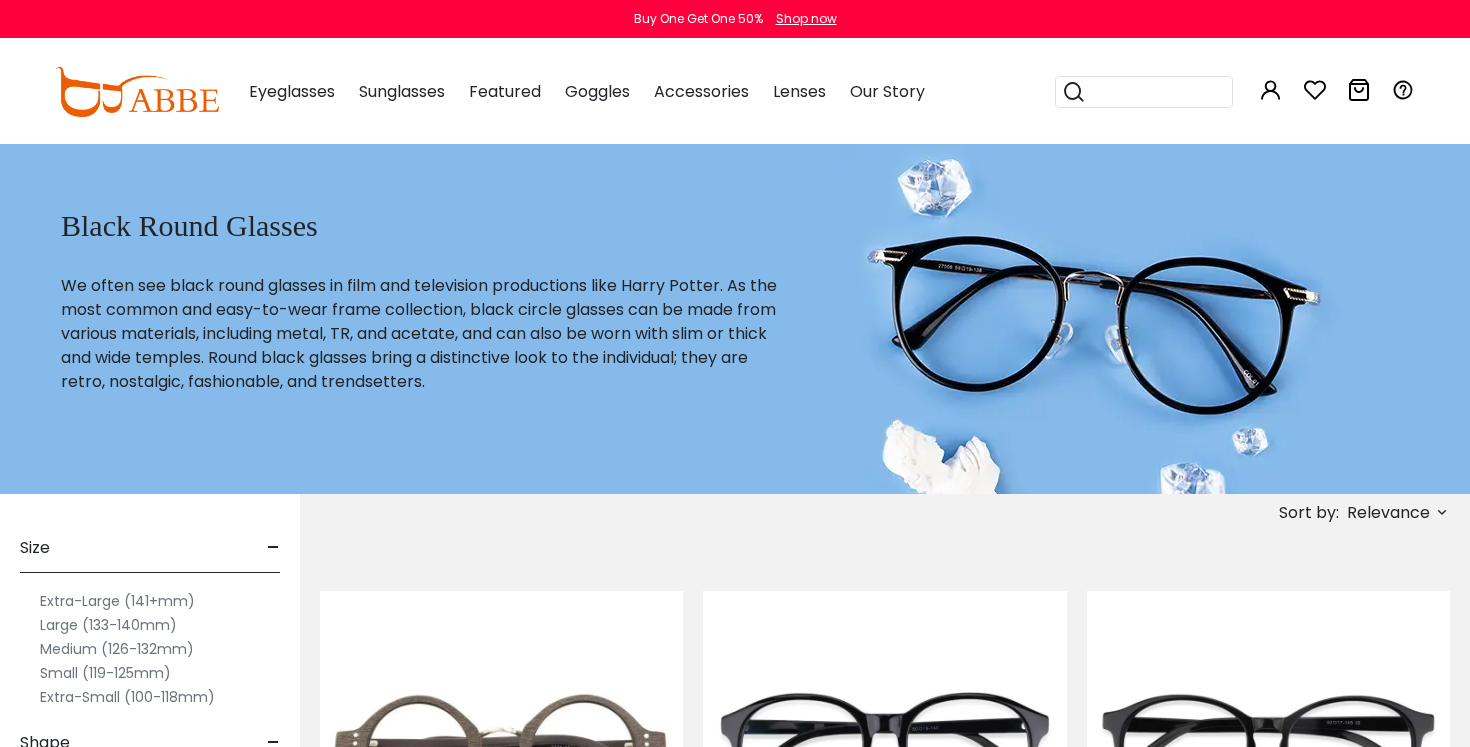 click on "Extra-Large (141+mm)" at bounding box center (117, 601) 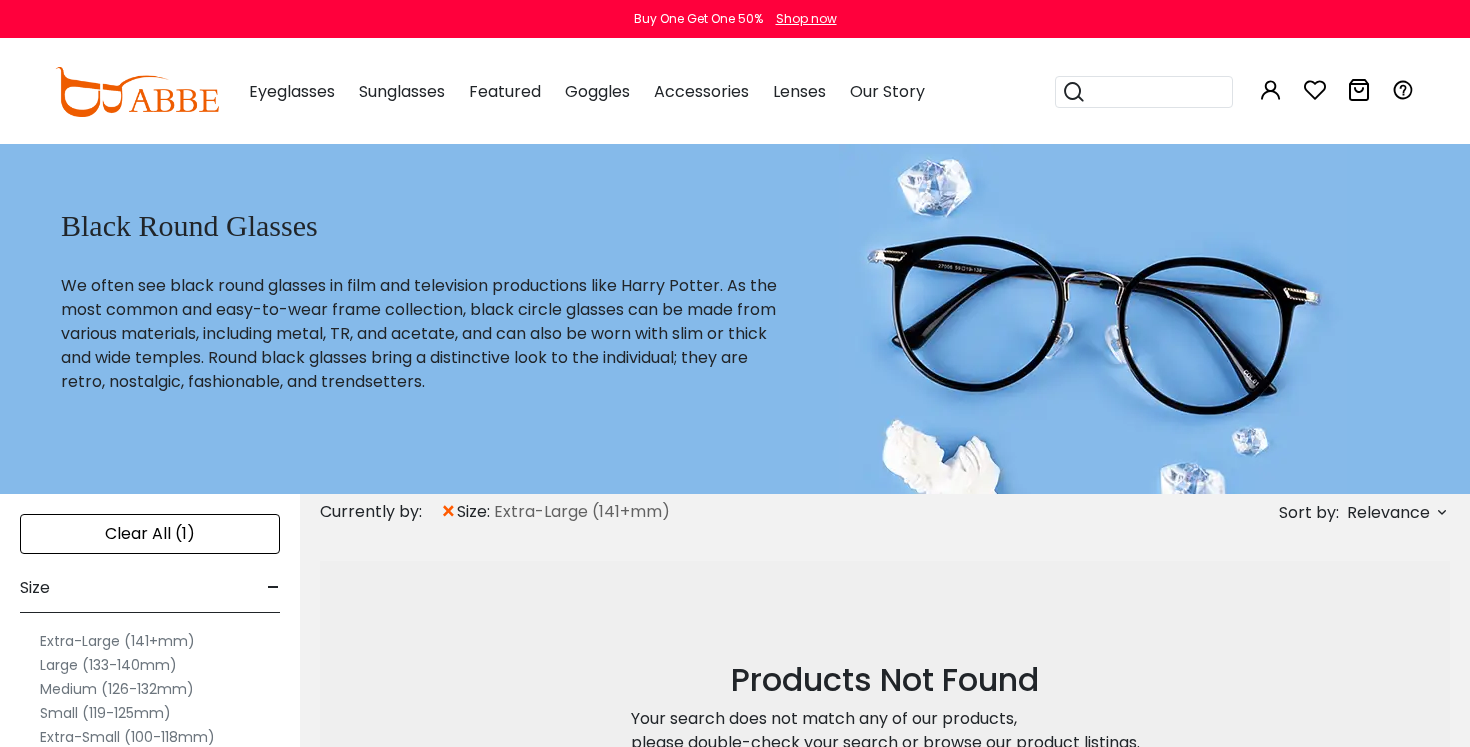 scroll, scrollTop: 0, scrollLeft: 0, axis: both 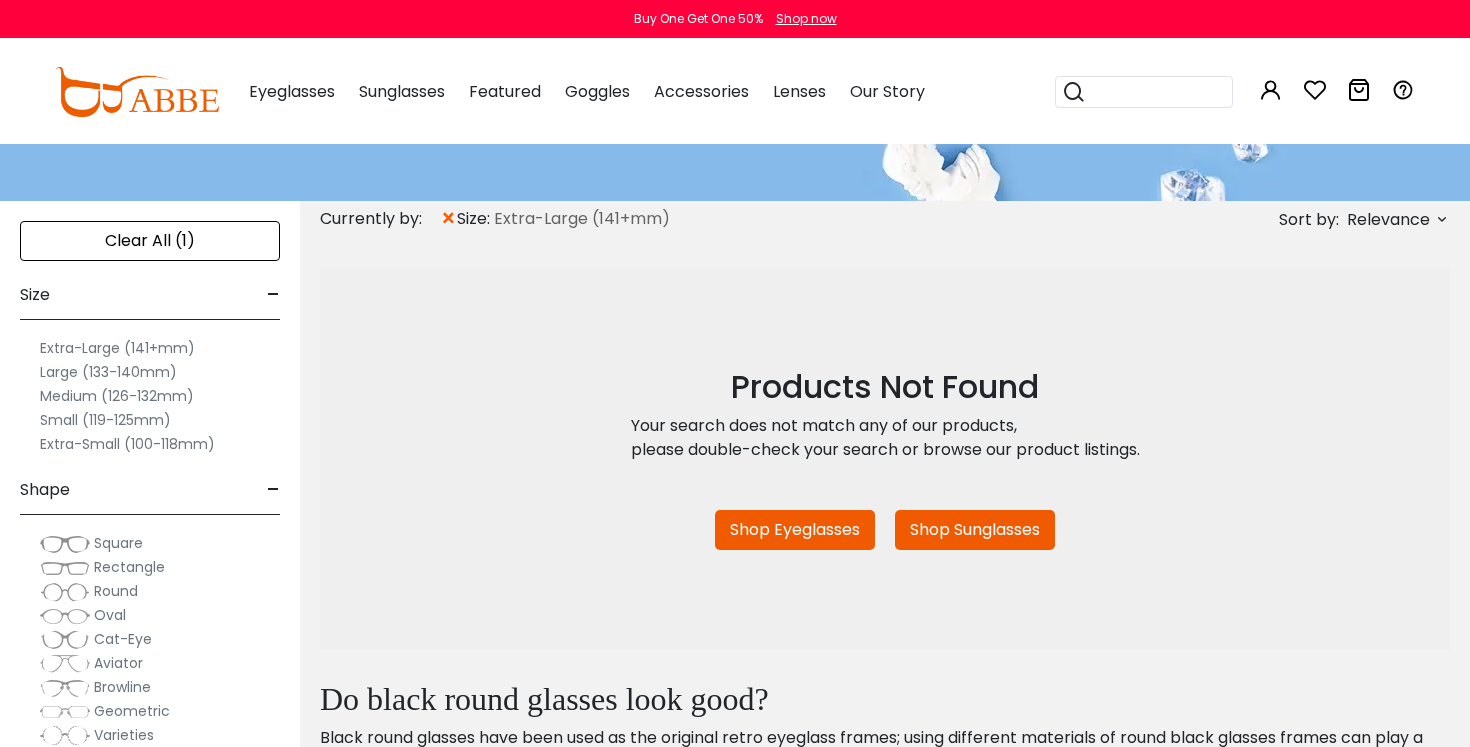 click on "Large (133-140mm)" at bounding box center (108, 372) 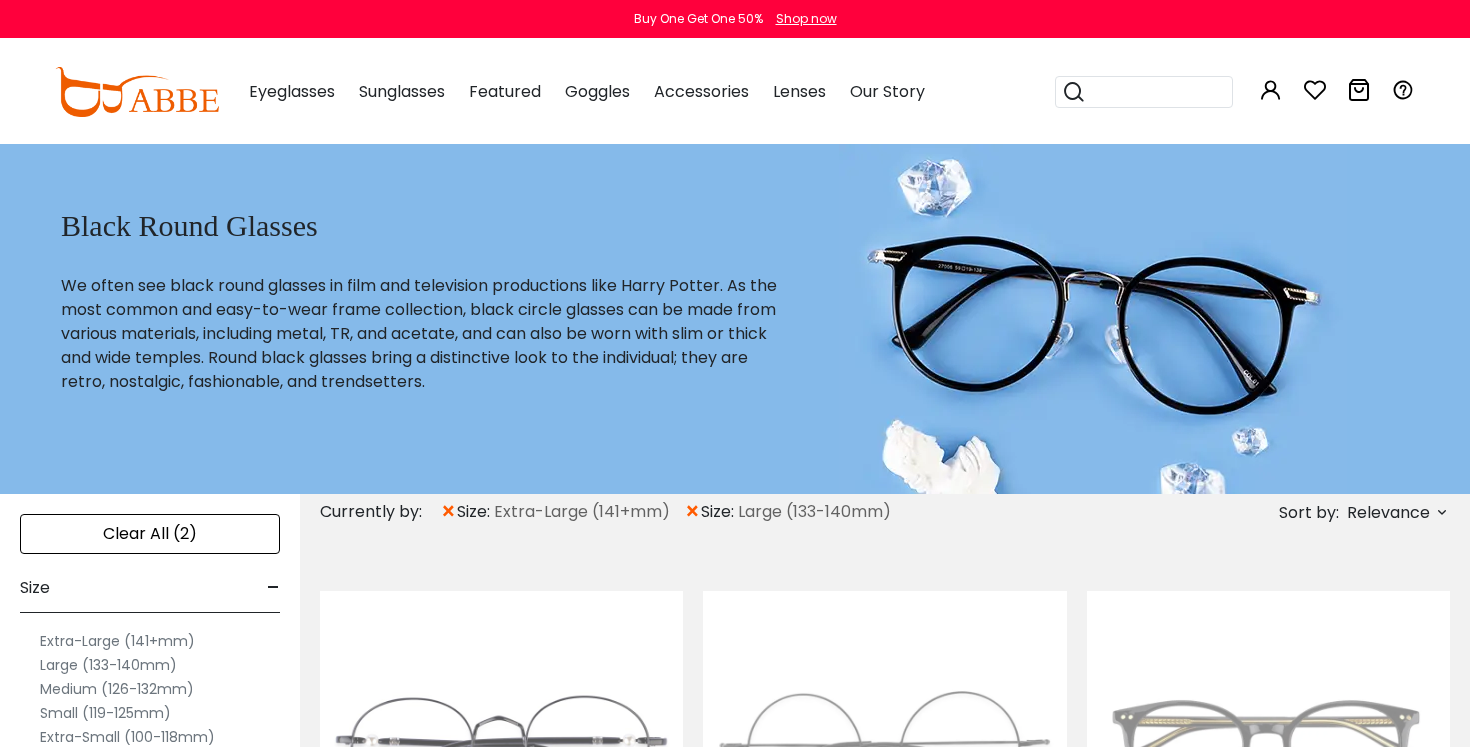 scroll, scrollTop: 0, scrollLeft: 0, axis: both 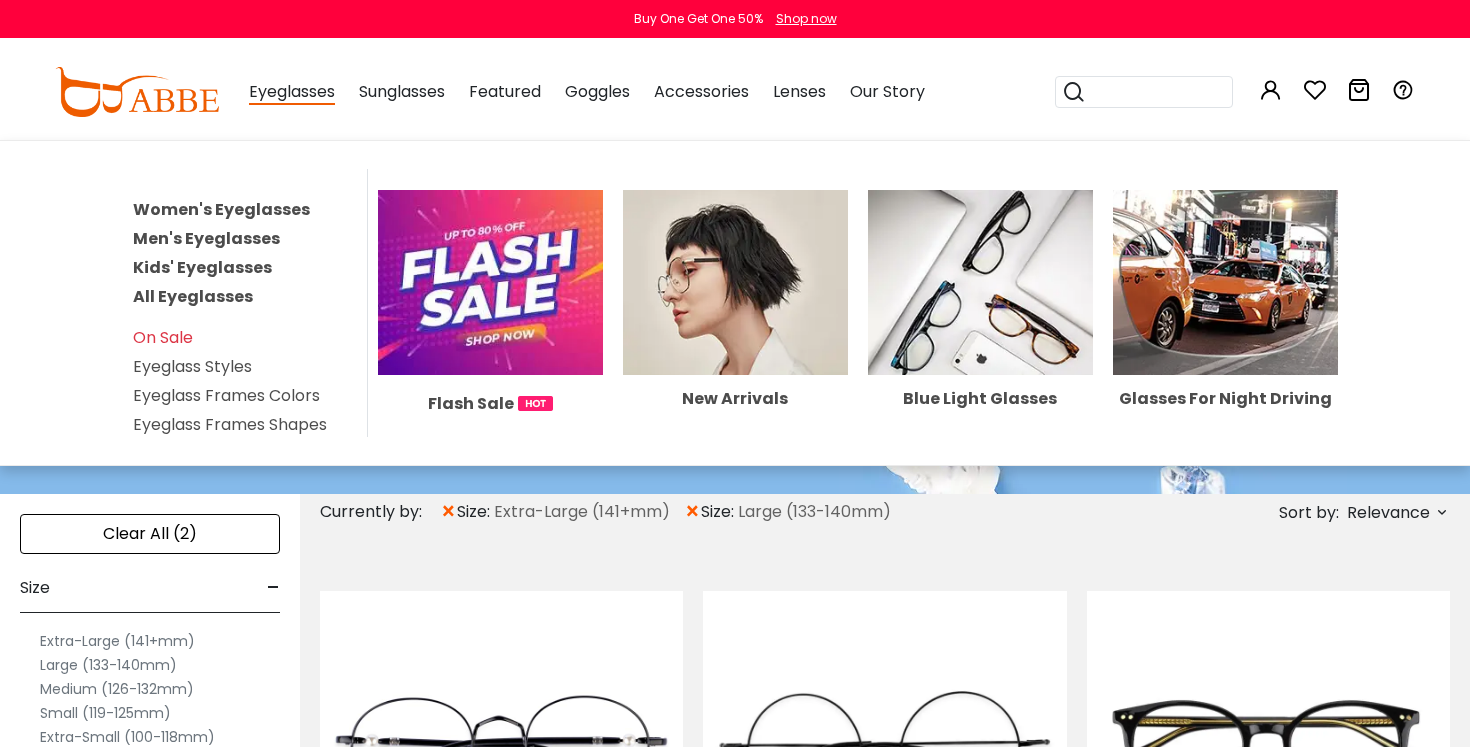 click on "All Eyeglasses" at bounding box center [193, 296] 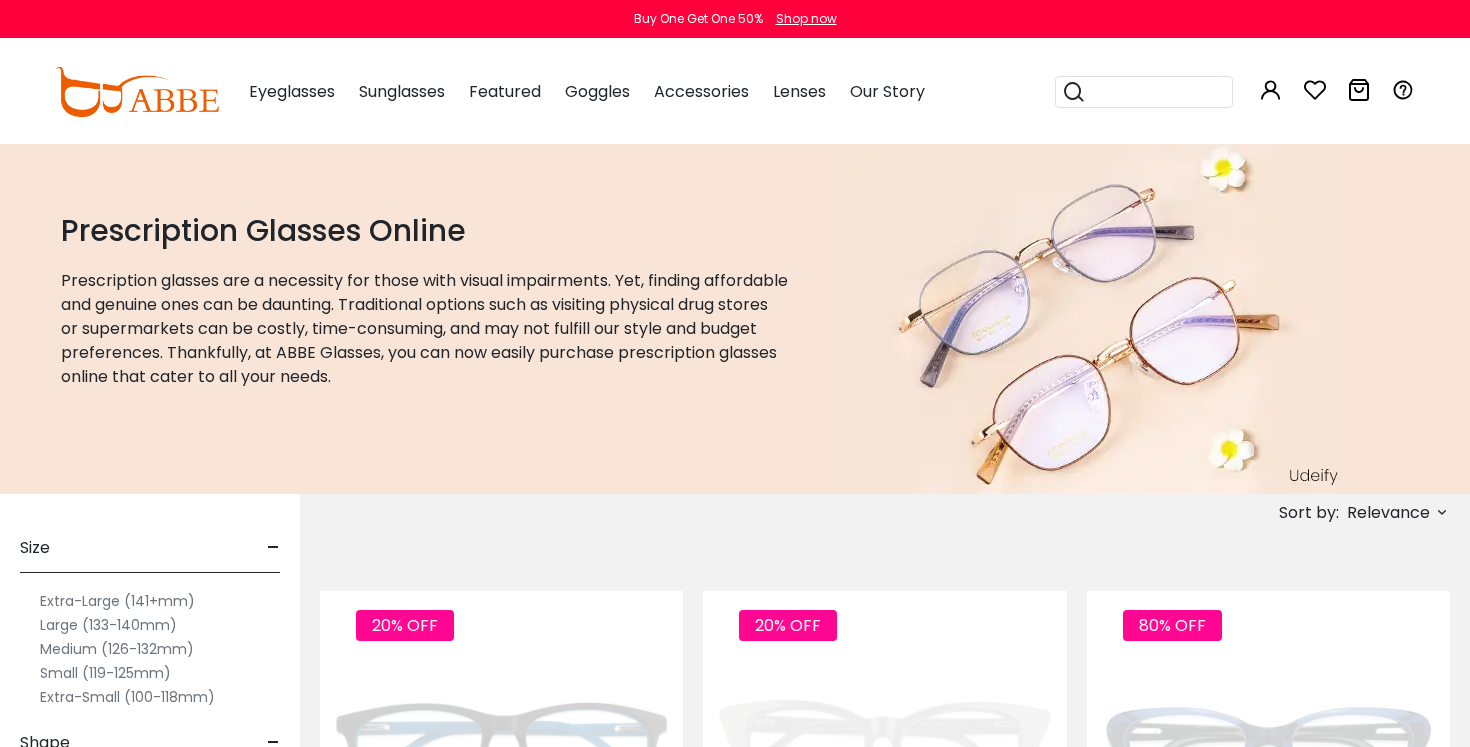 scroll, scrollTop: 0, scrollLeft: 0, axis: both 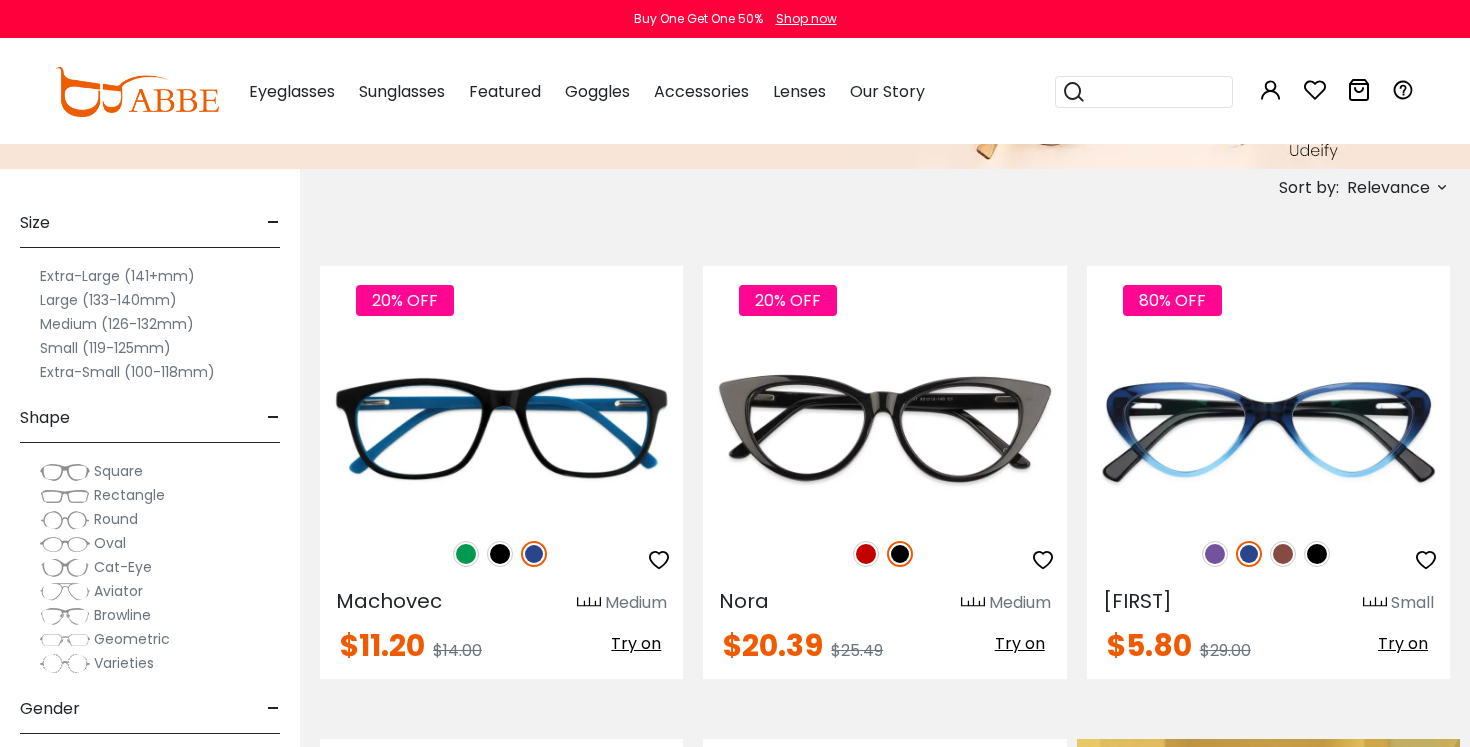 click on "Extra-Large (141+mm)" at bounding box center [117, 276] 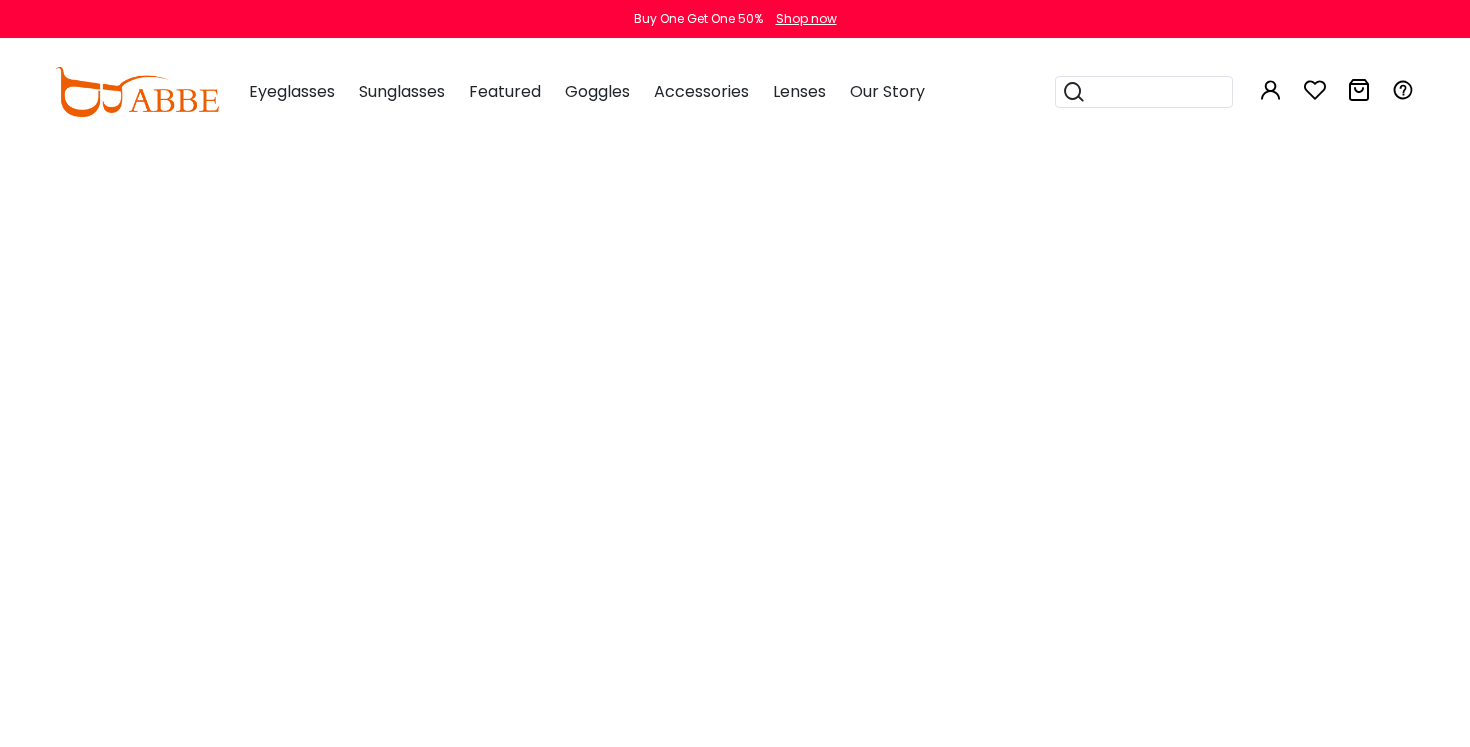 scroll, scrollTop: 0, scrollLeft: 0, axis: both 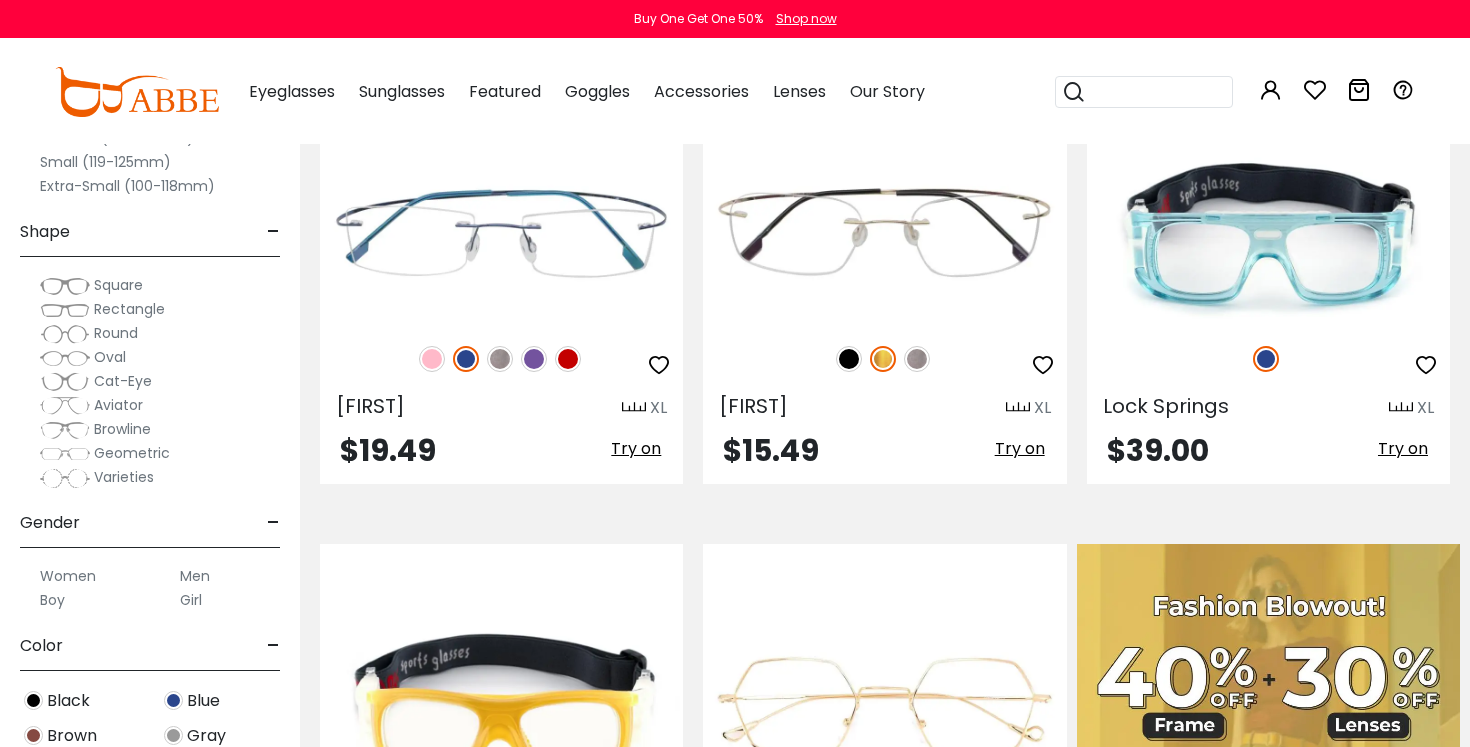 click on "Women" at bounding box center (80, 576) 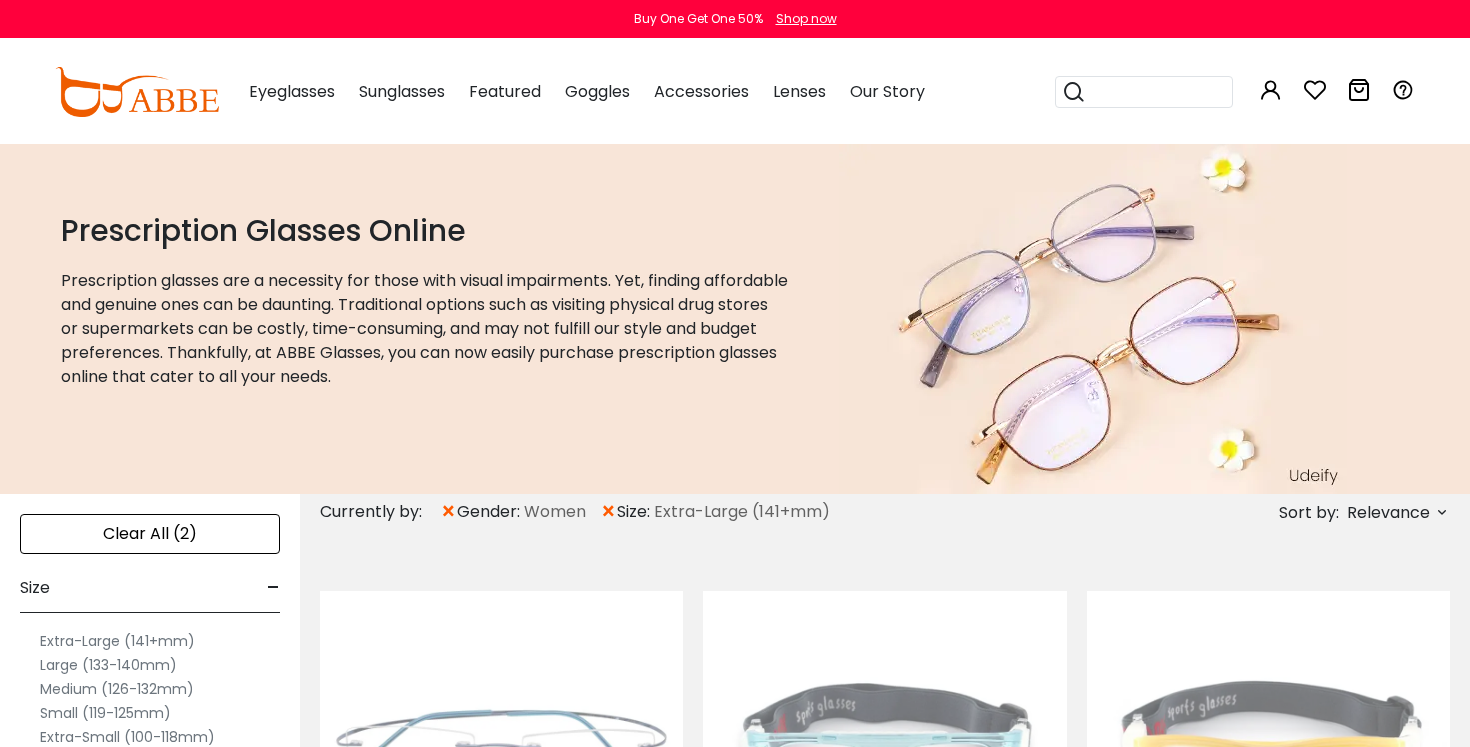 scroll, scrollTop: 0, scrollLeft: 0, axis: both 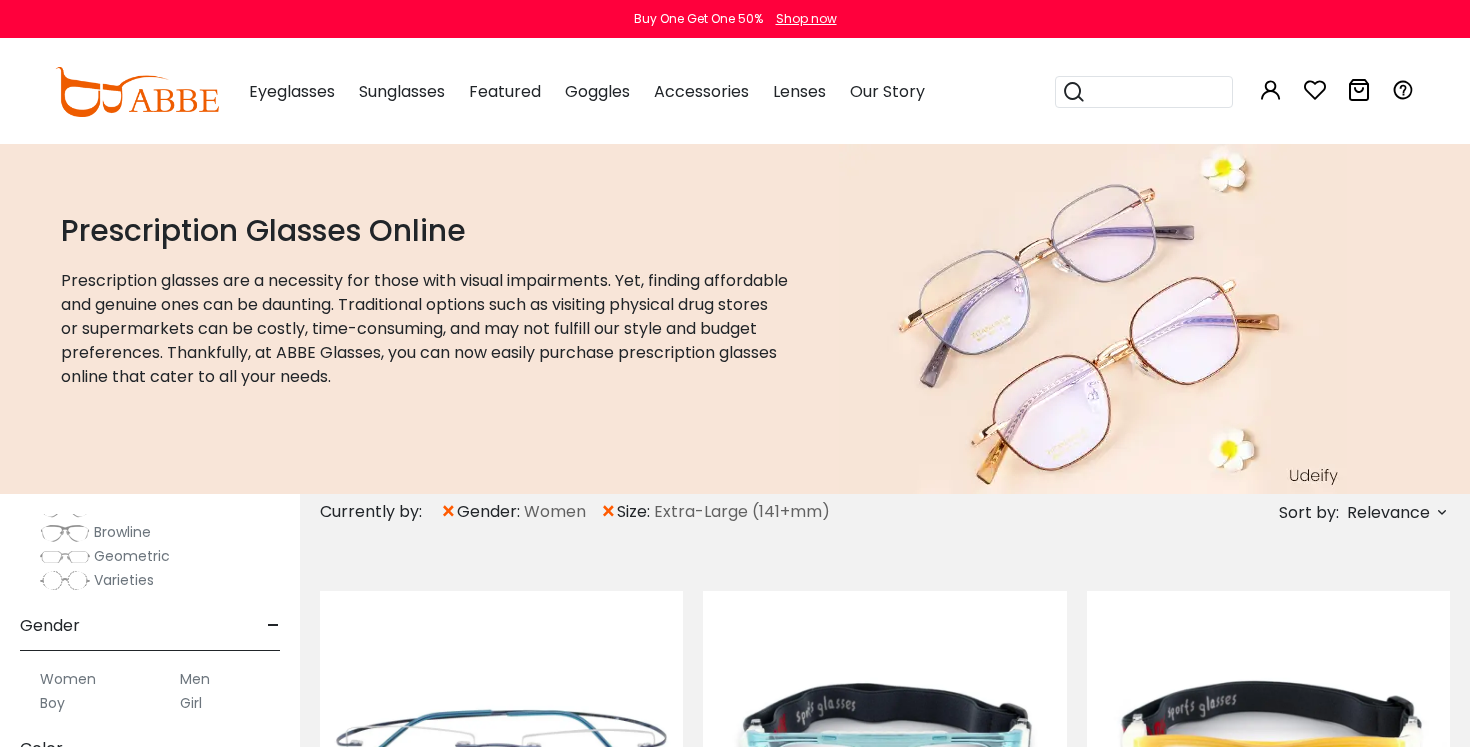 click on "Men" at bounding box center (195, 679) 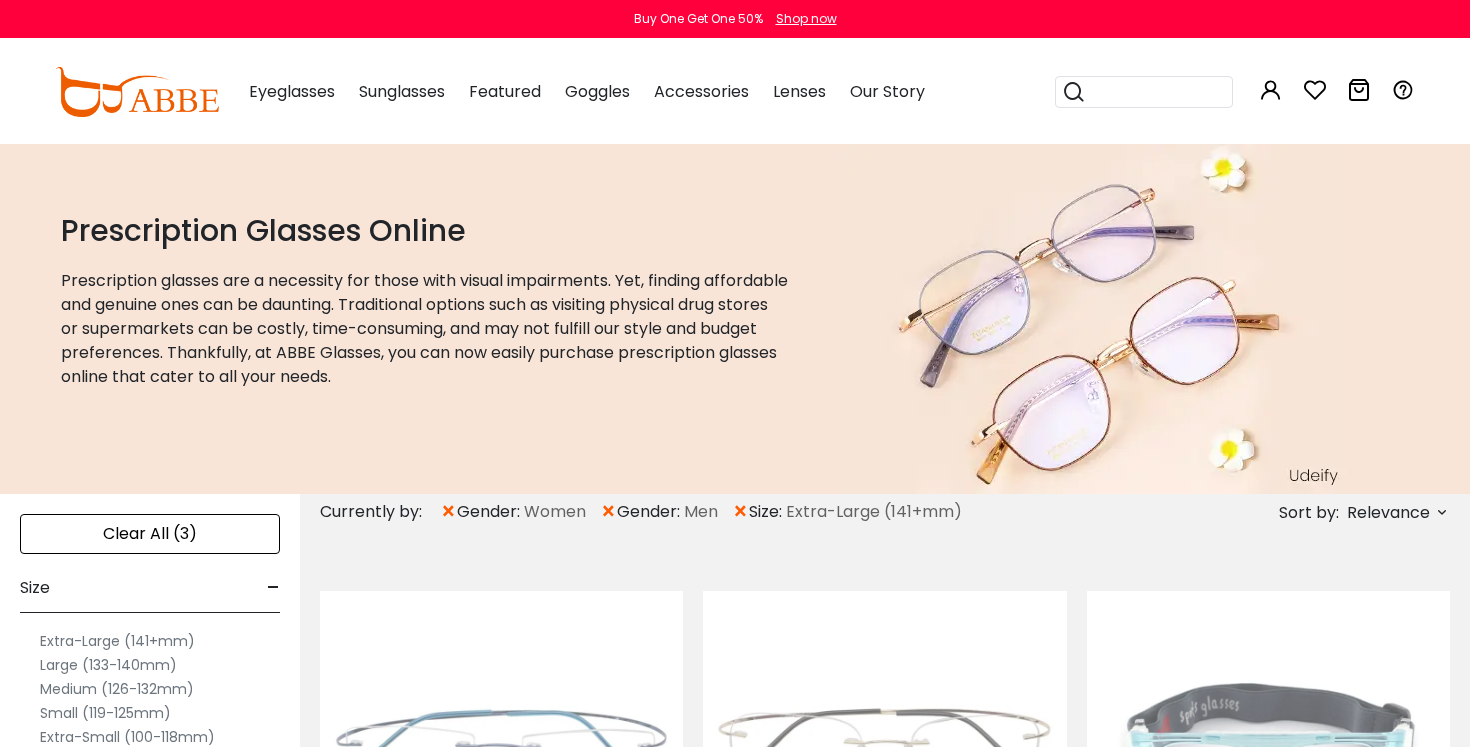scroll, scrollTop: 0, scrollLeft: 0, axis: both 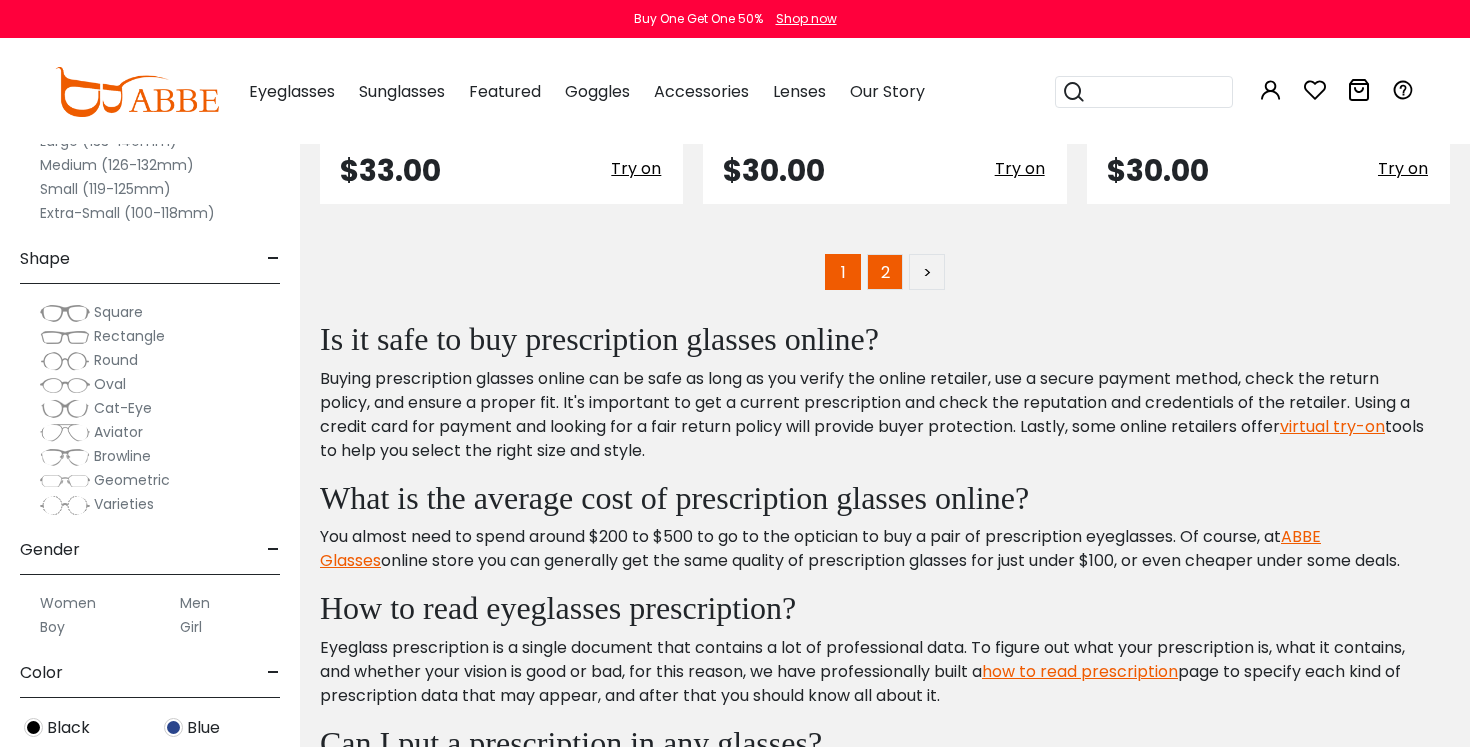 click on "2" at bounding box center [885, 272] 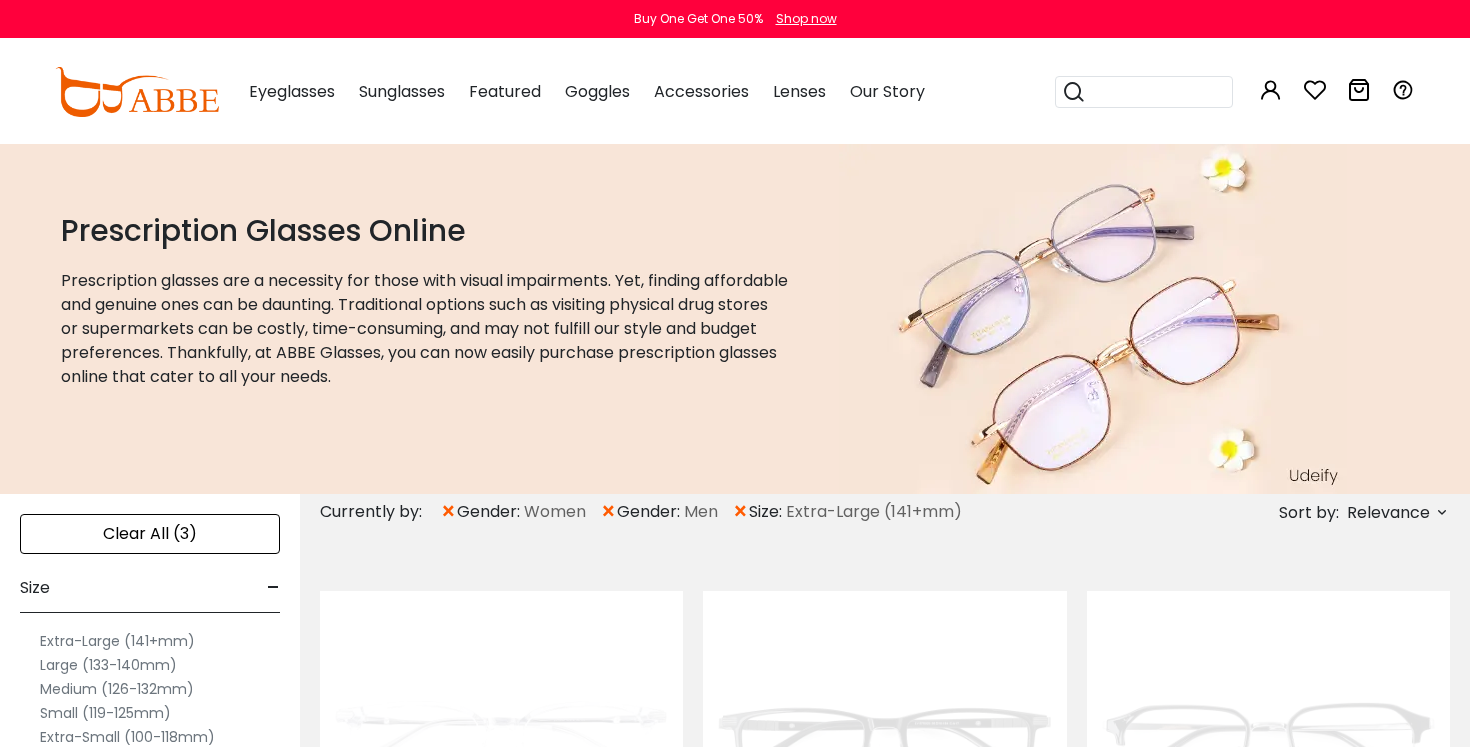 scroll, scrollTop: 0, scrollLeft: 0, axis: both 